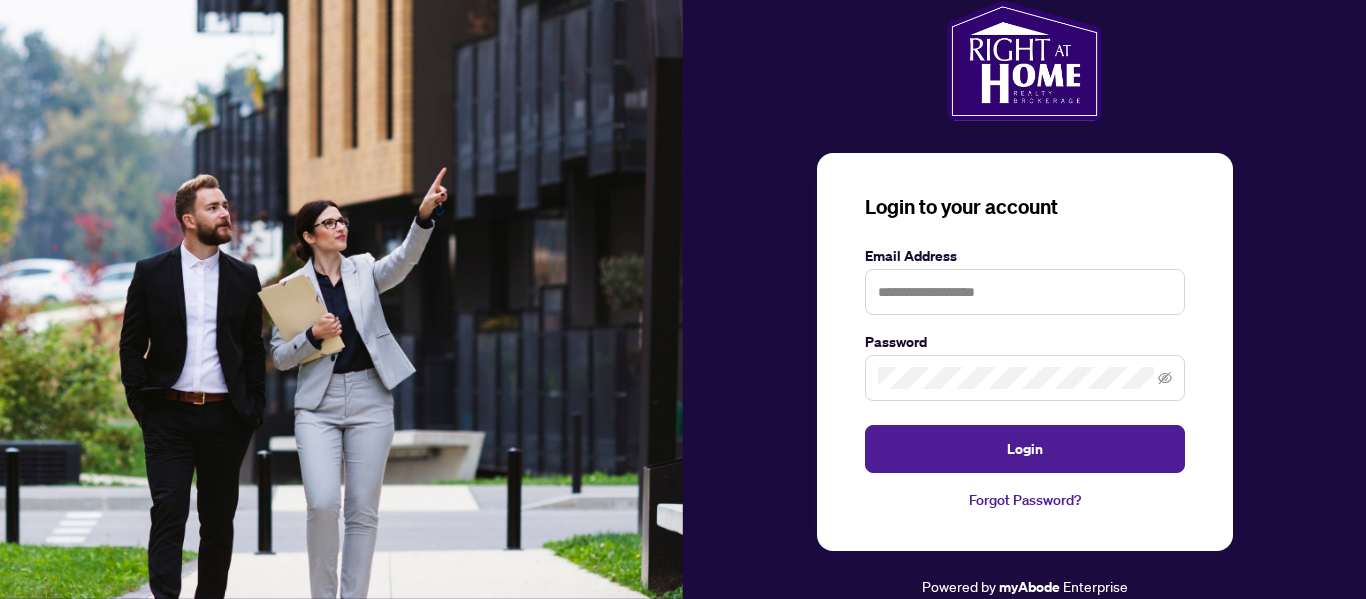 scroll, scrollTop: 0, scrollLeft: 0, axis: both 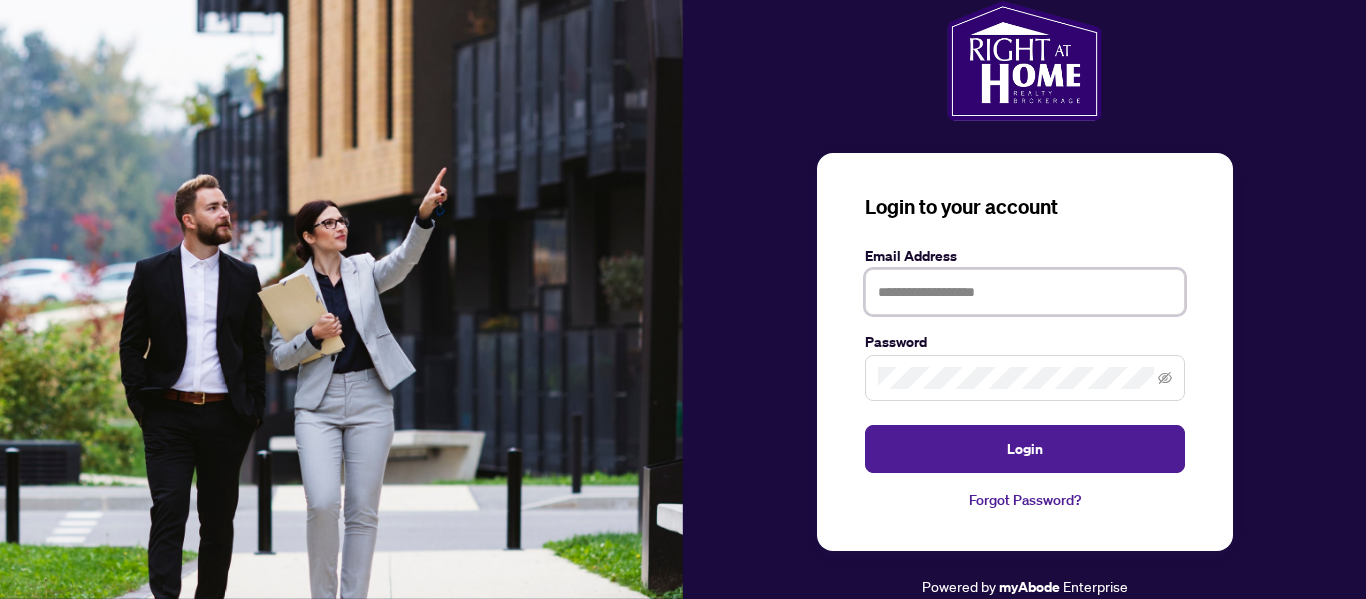 click at bounding box center (1025, 292) 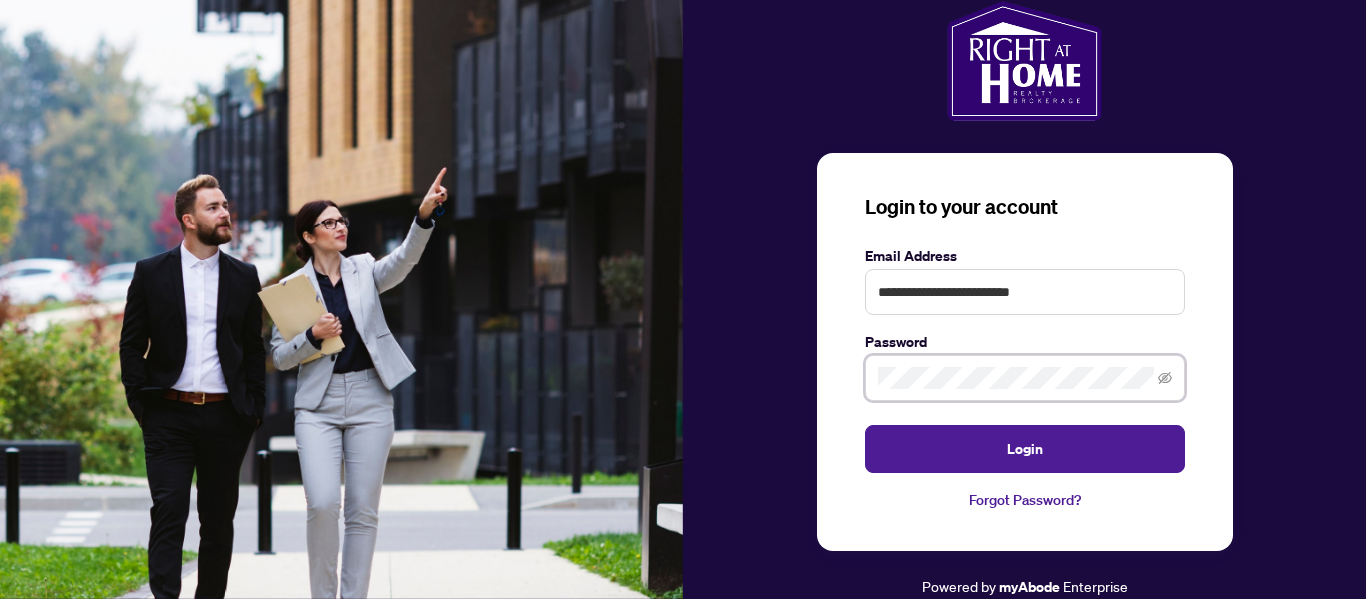 click on "Login" at bounding box center (1025, 449) 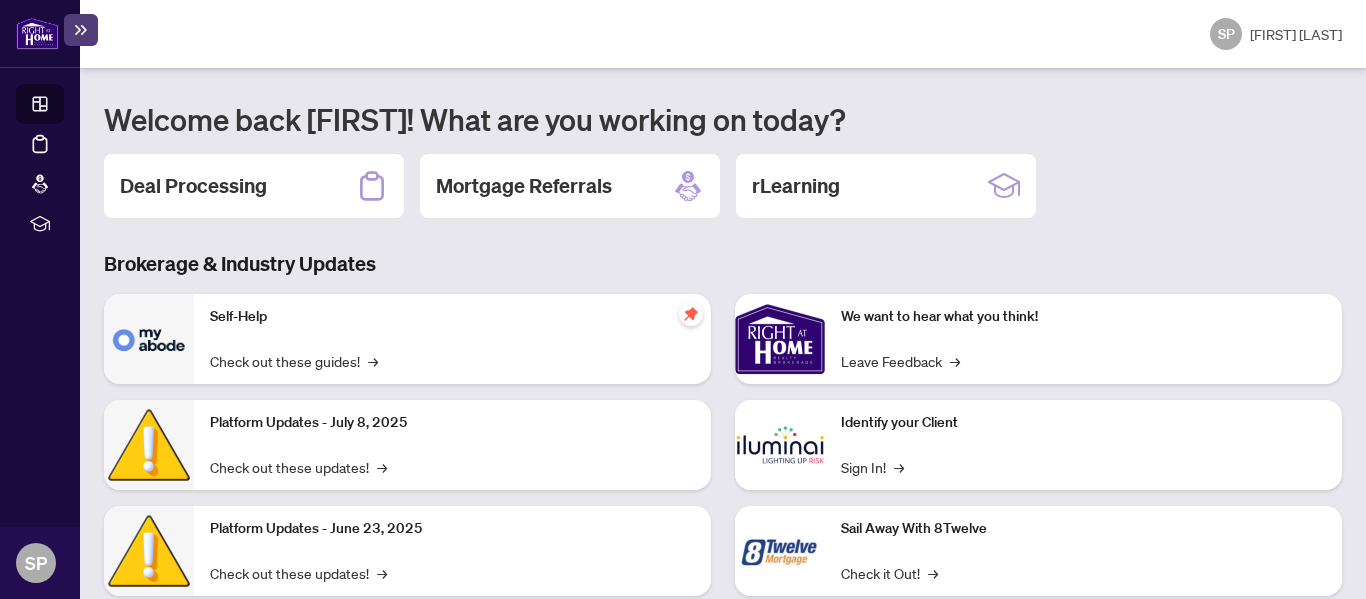scroll, scrollTop: 0, scrollLeft: 0, axis: both 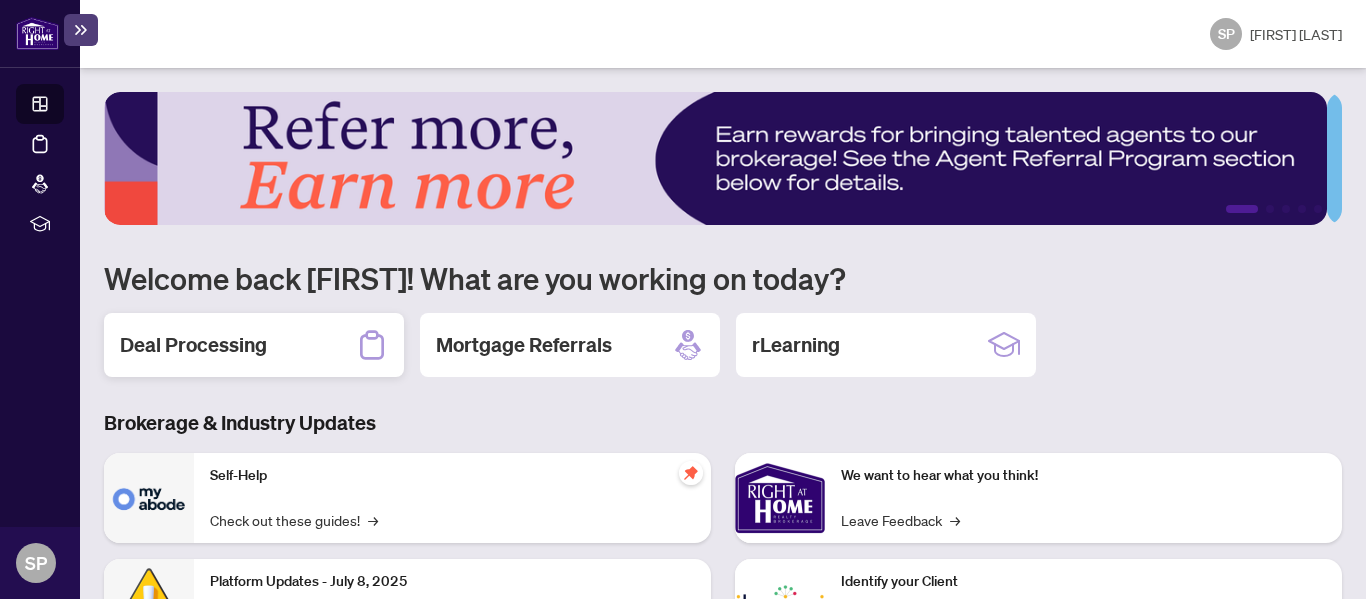click on "Deal Processing" at bounding box center (193, 345) 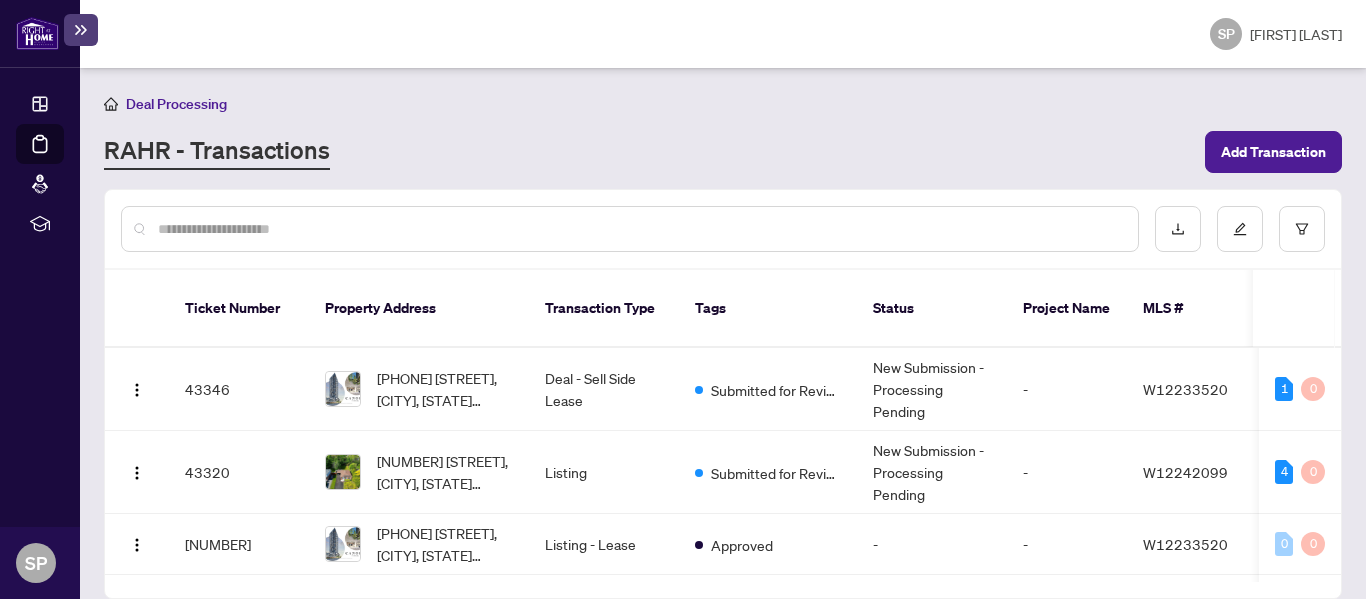 scroll, scrollTop: 1, scrollLeft: 0, axis: vertical 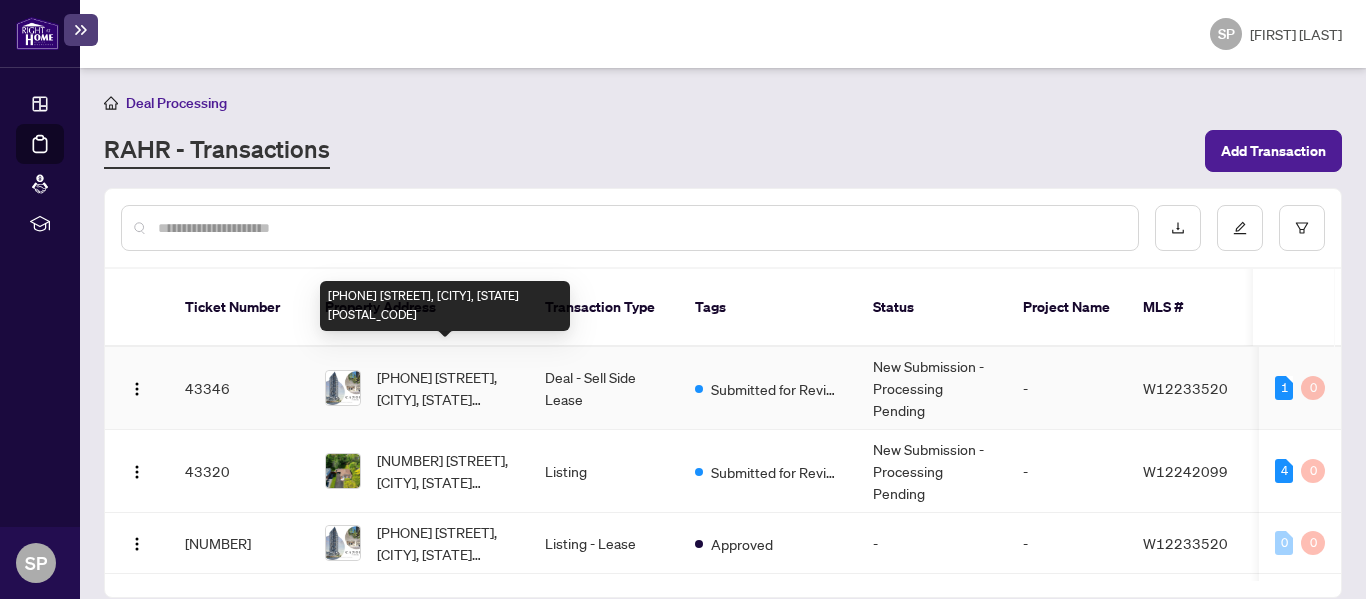 click on "[PHONE] [STREET], [CITY], [STATE] [POSTAL_CODE]" at bounding box center (445, 388) 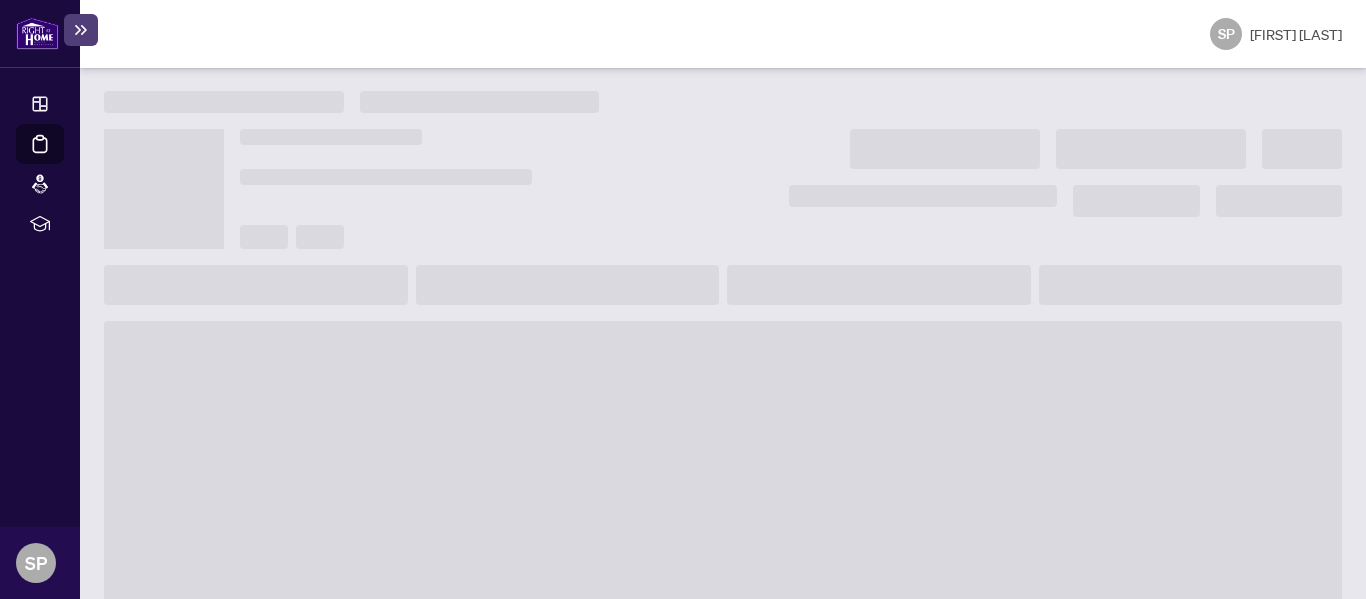 scroll, scrollTop: 0, scrollLeft: 0, axis: both 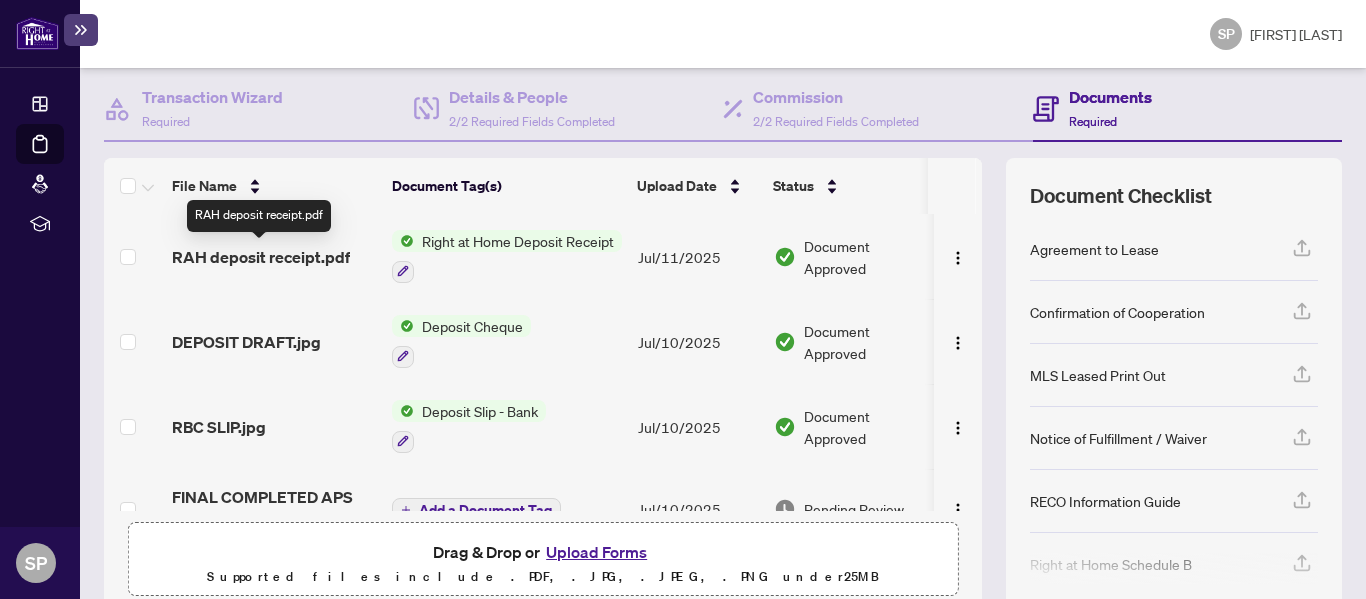 click on "RAH deposit receipt.pdf" at bounding box center (261, 257) 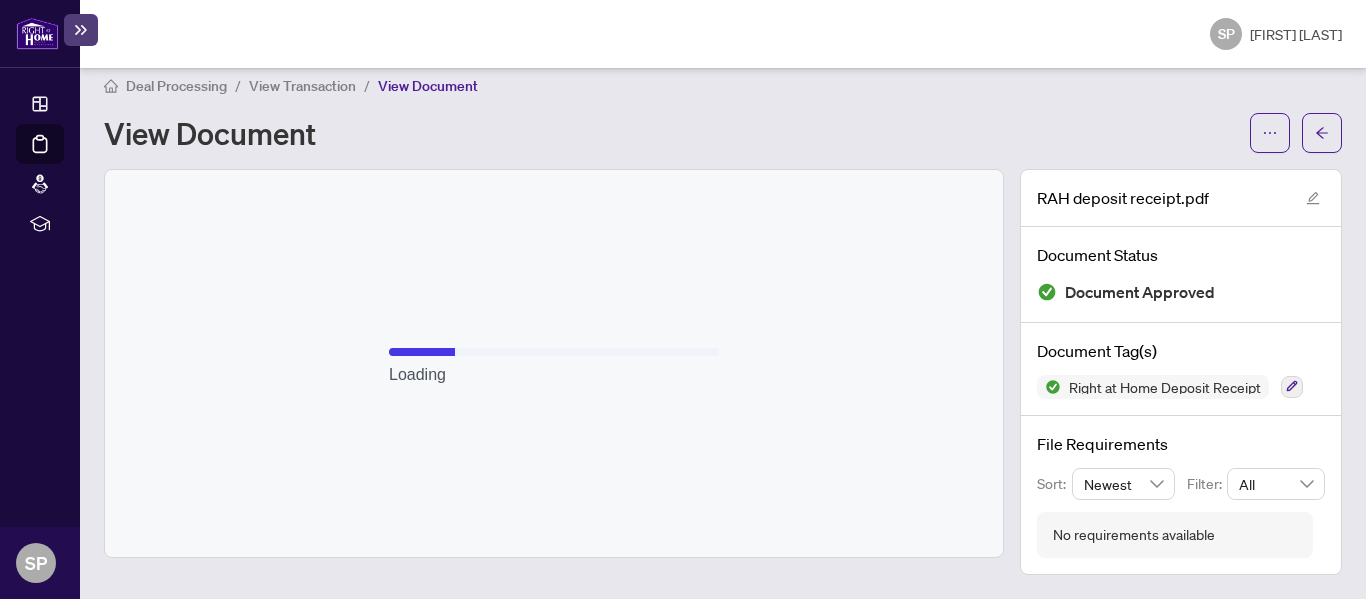 scroll, scrollTop: 17, scrollLeft: 0, axis: vertical 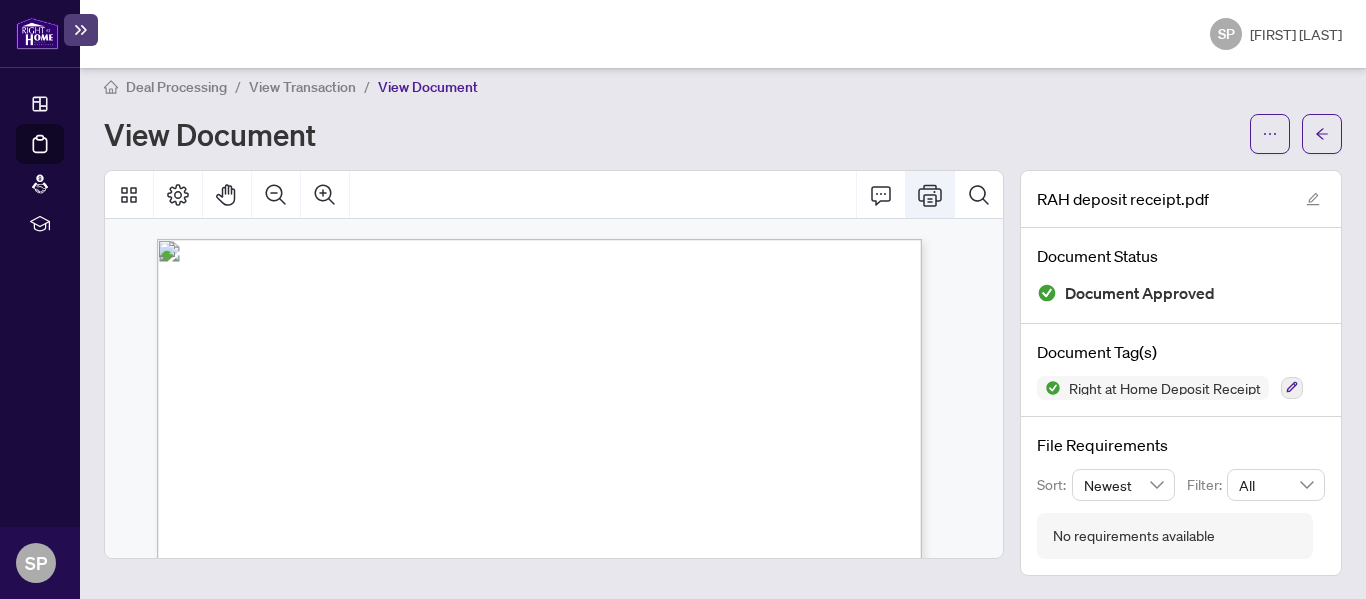 click 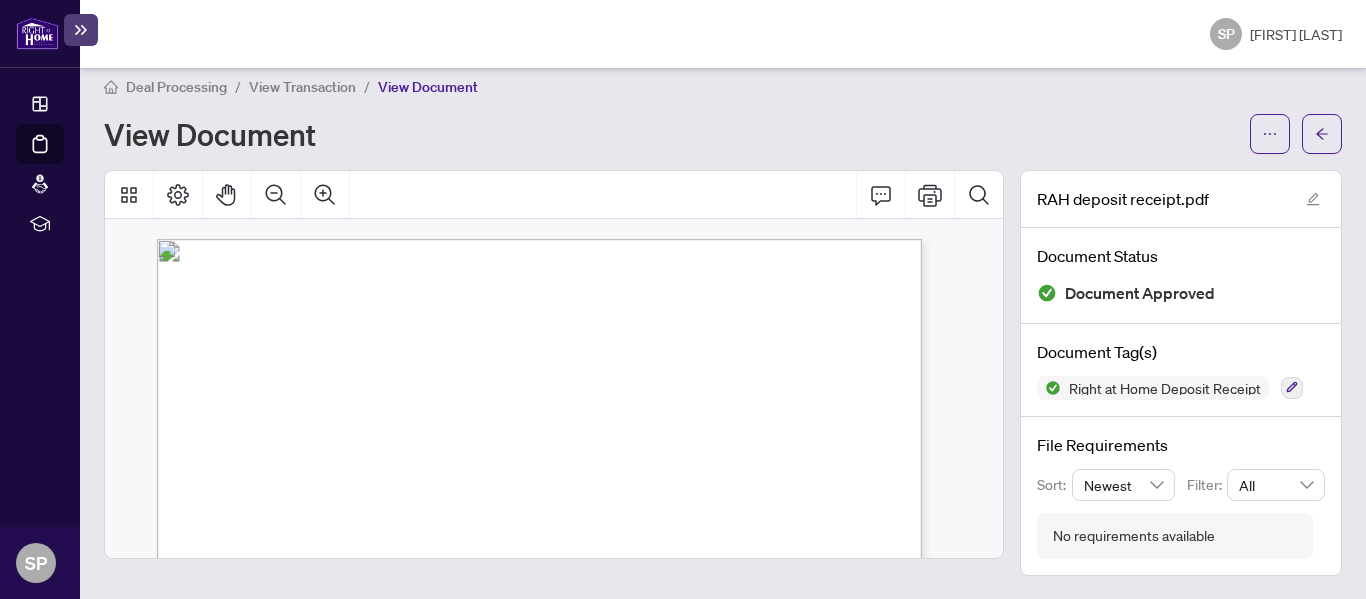 scroll, scrollTop: 9, scrollLeft: 0, axis: vertical 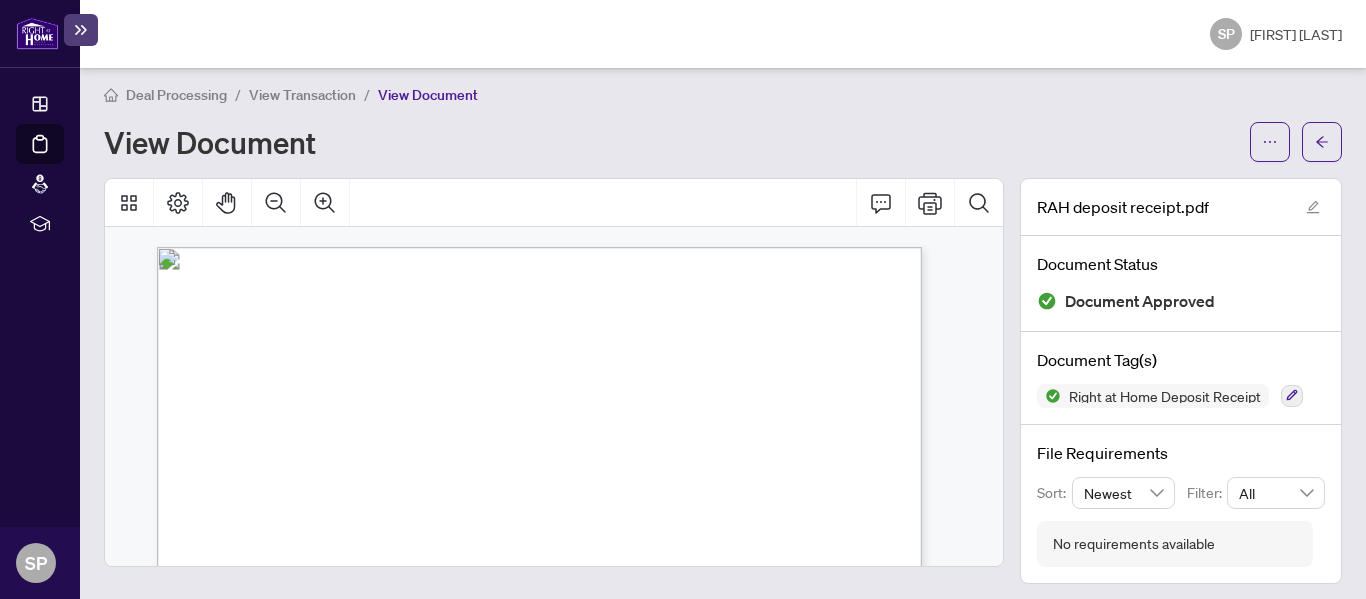 click on "Deal Processing" at bounding box center (176, 95) 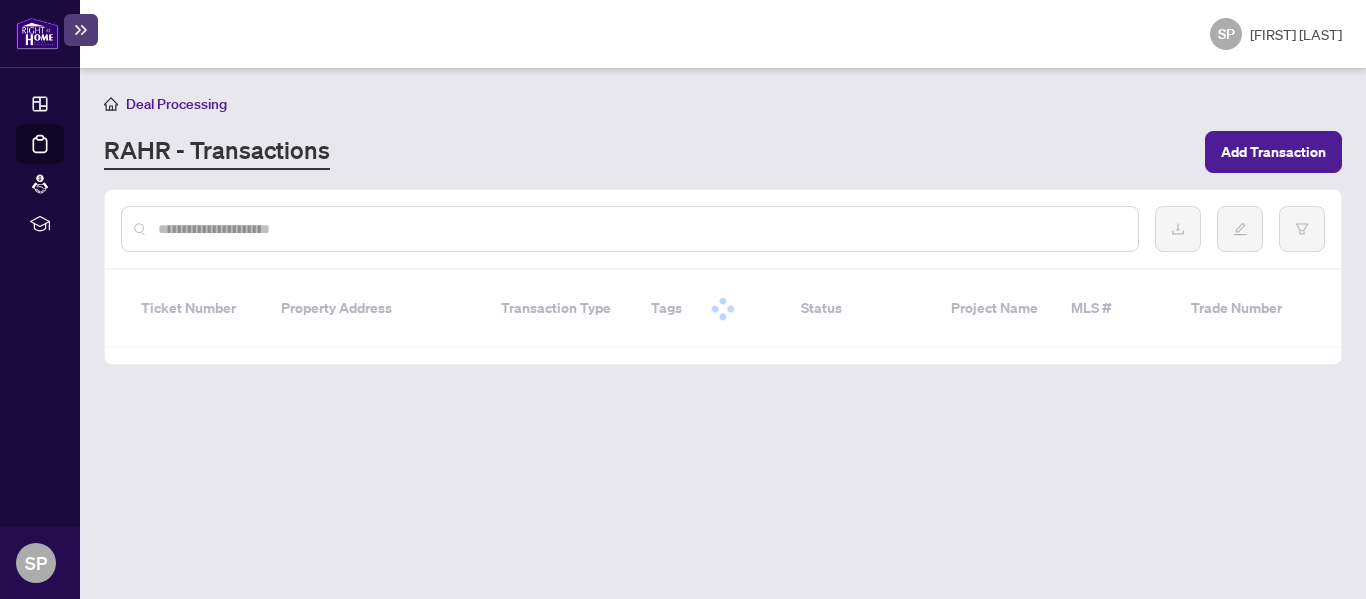 scroll, scrollTop: 0, scrollLeft: 0, axis: both 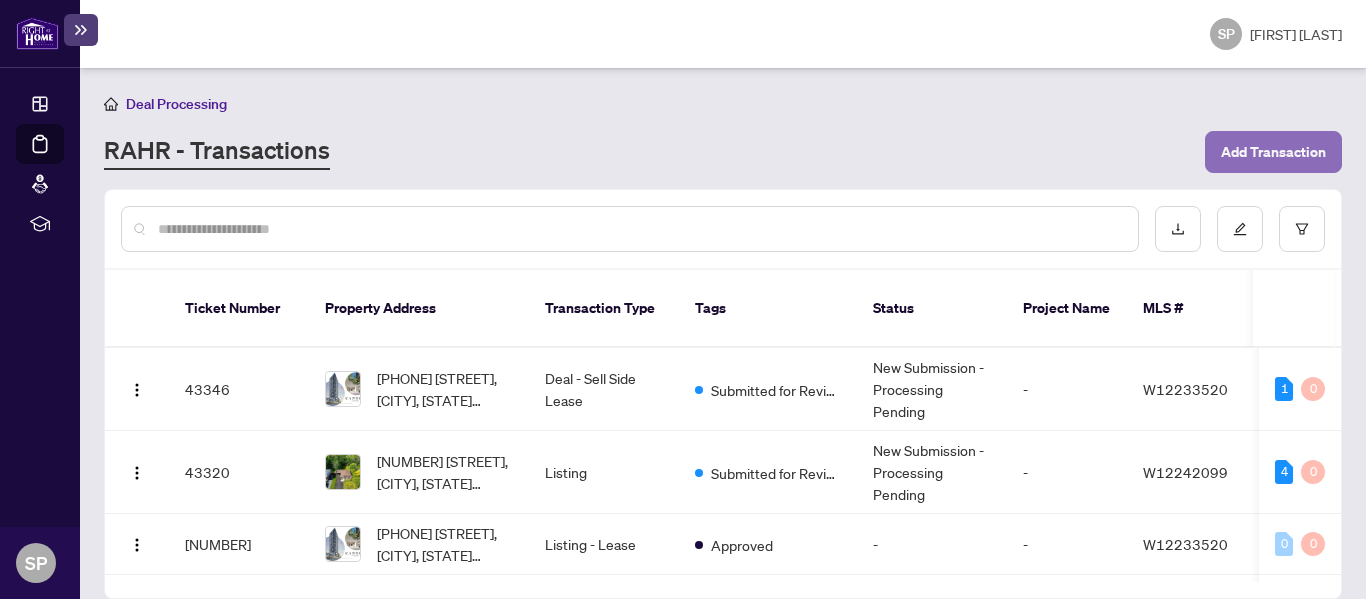 click on "Add Transaction" at bounding box center [1273, 152] 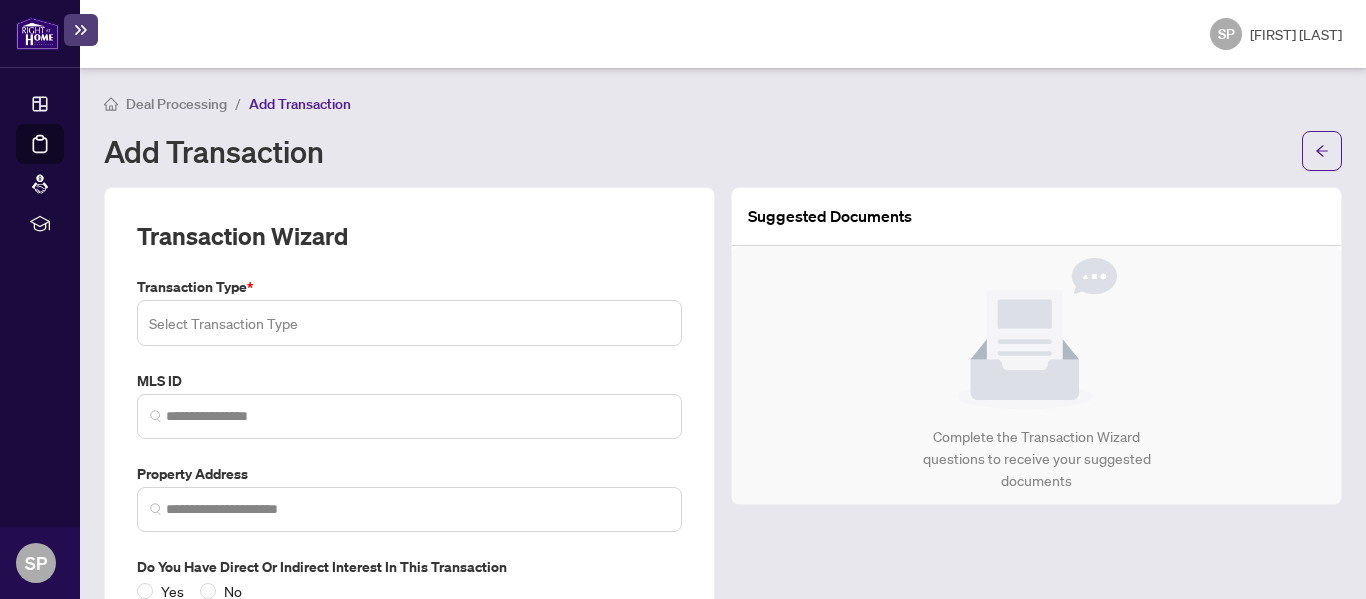 click at bounding box center [409, 323] 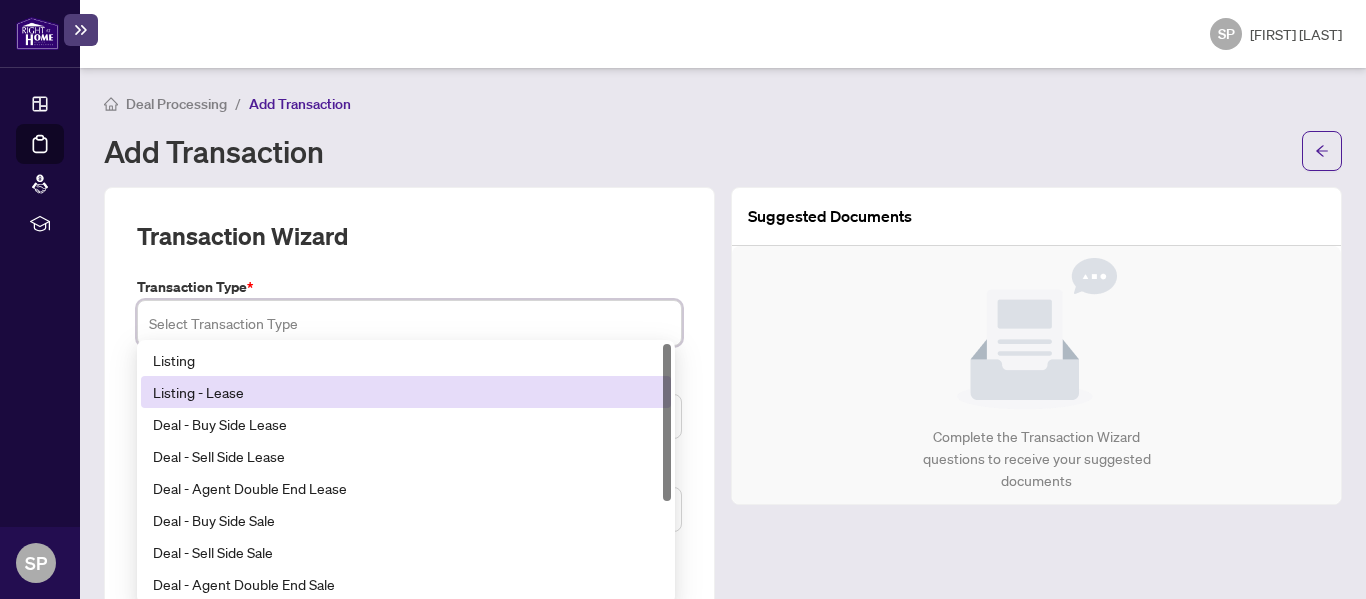 click on "Listing - Lease" at bounding box center (406, 392) 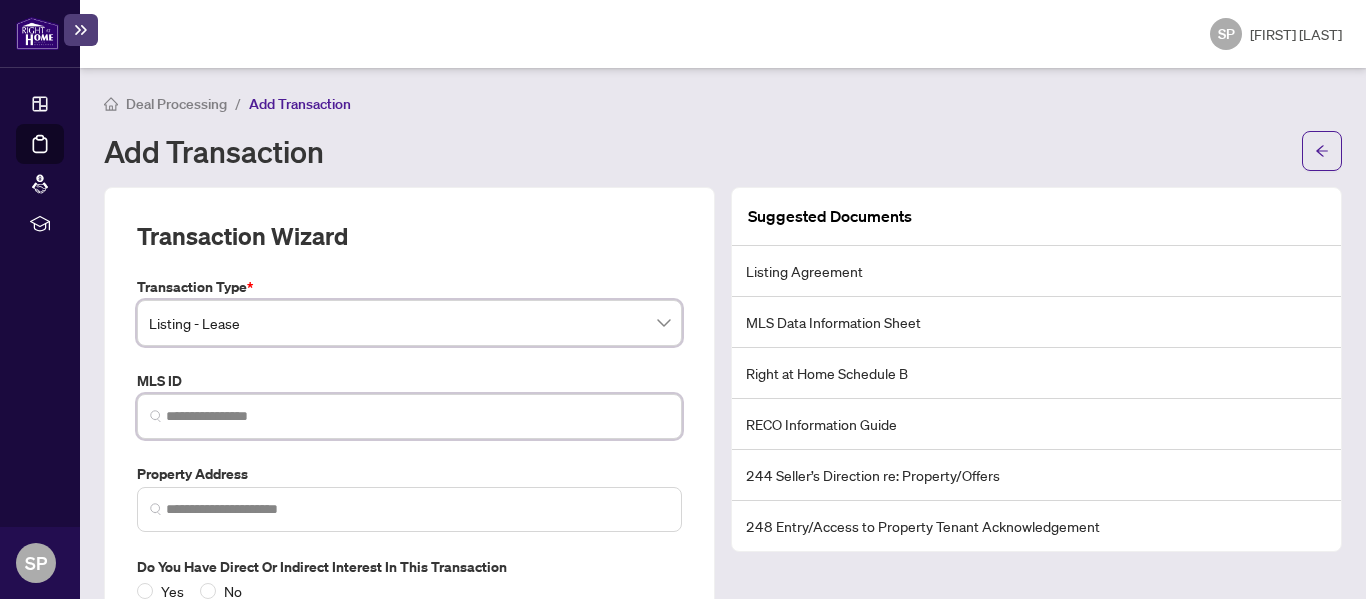 click at bounding box center (417, 416) 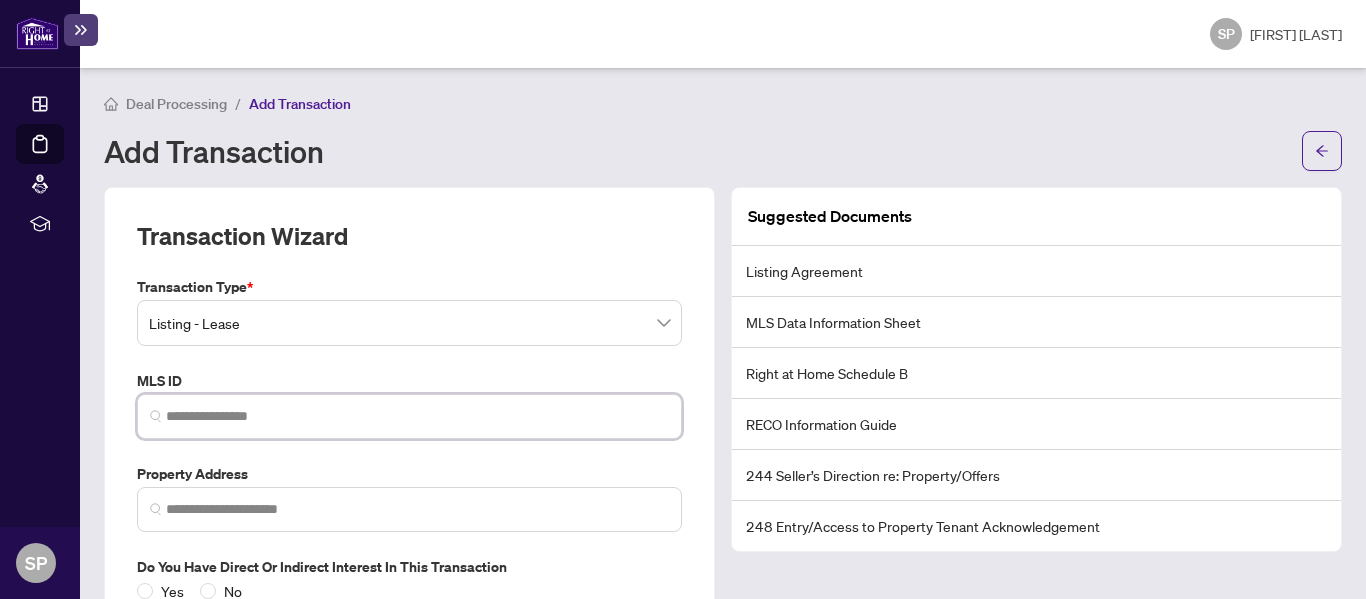 paste on "*********" 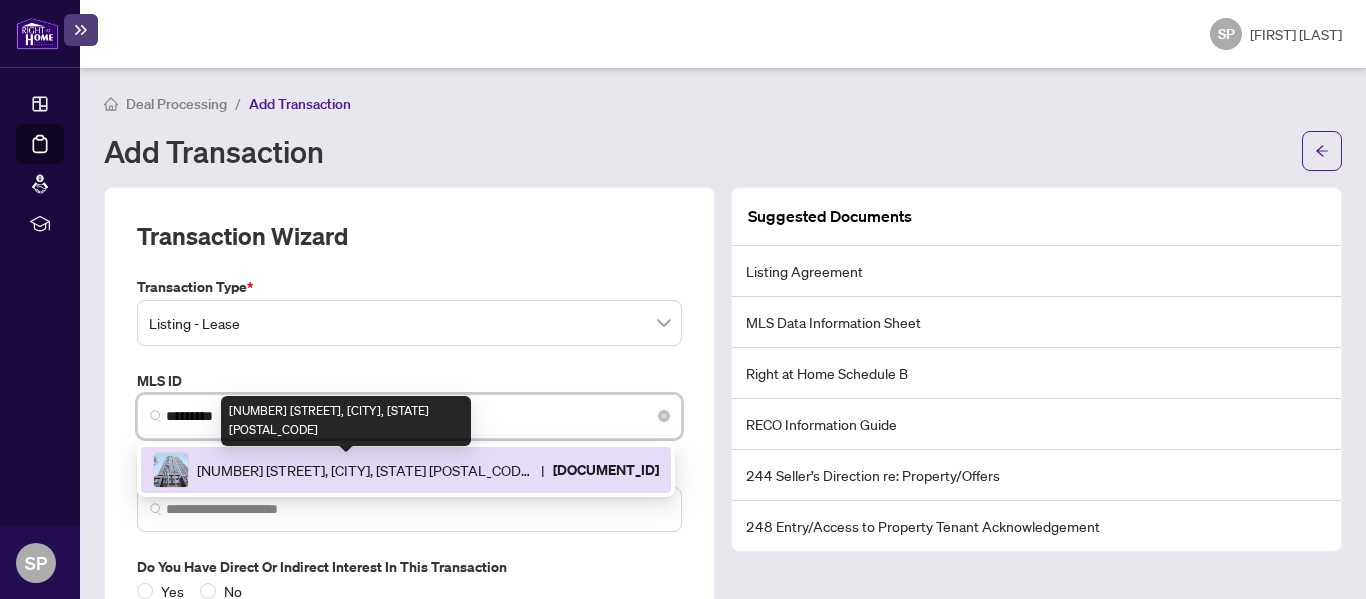 click on "[NUMBER] [STREET], [CITY], [STATE] [POSTAL_CODE]" at bounding box center (365, 470) 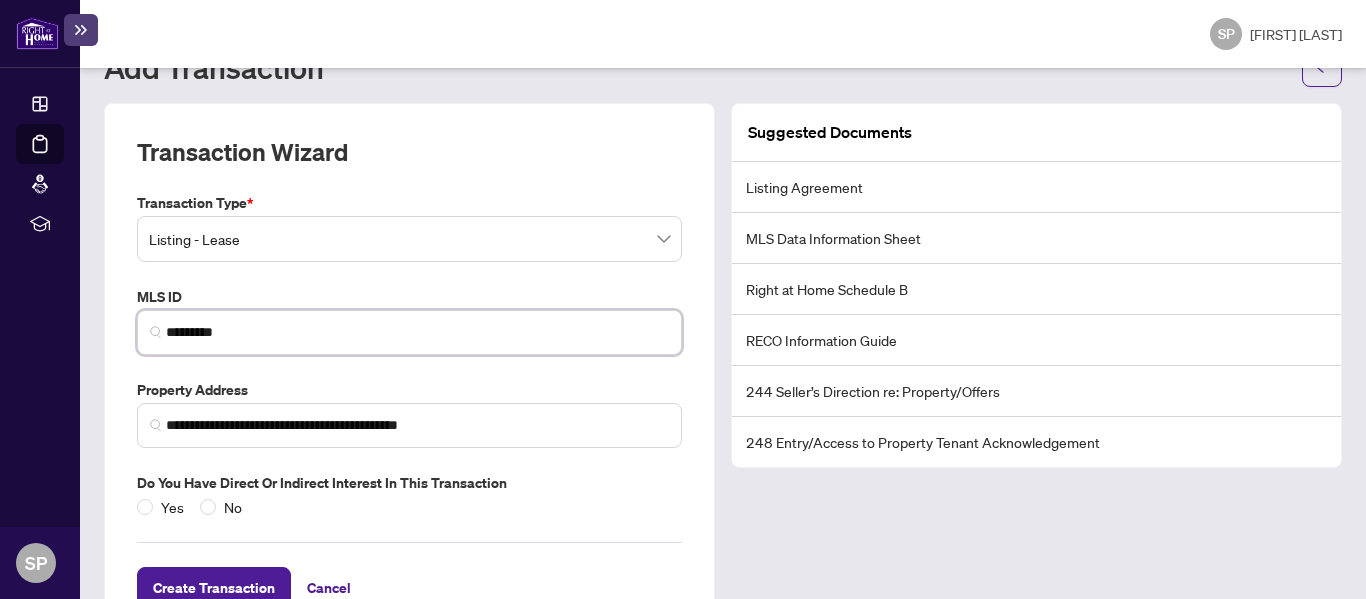 scroll, scrollTop: 150, scrollLeft: 0, axis: vertical 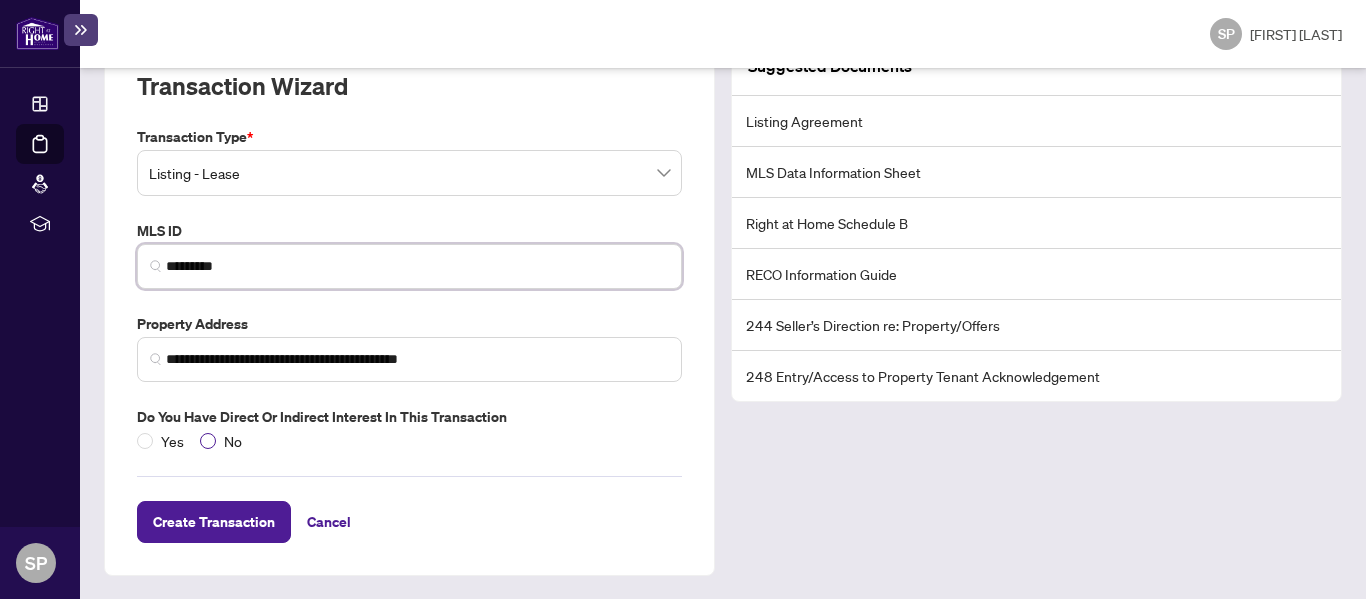 type on "*********" 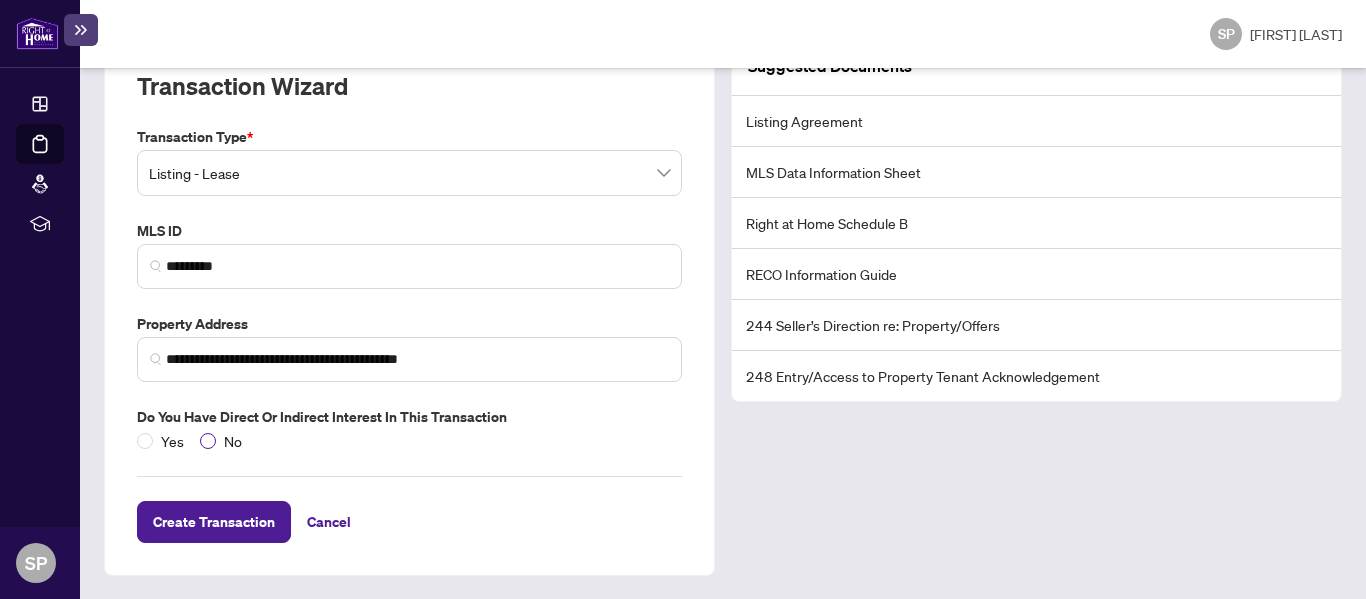 click on "No" at bounding box center (225, 441) 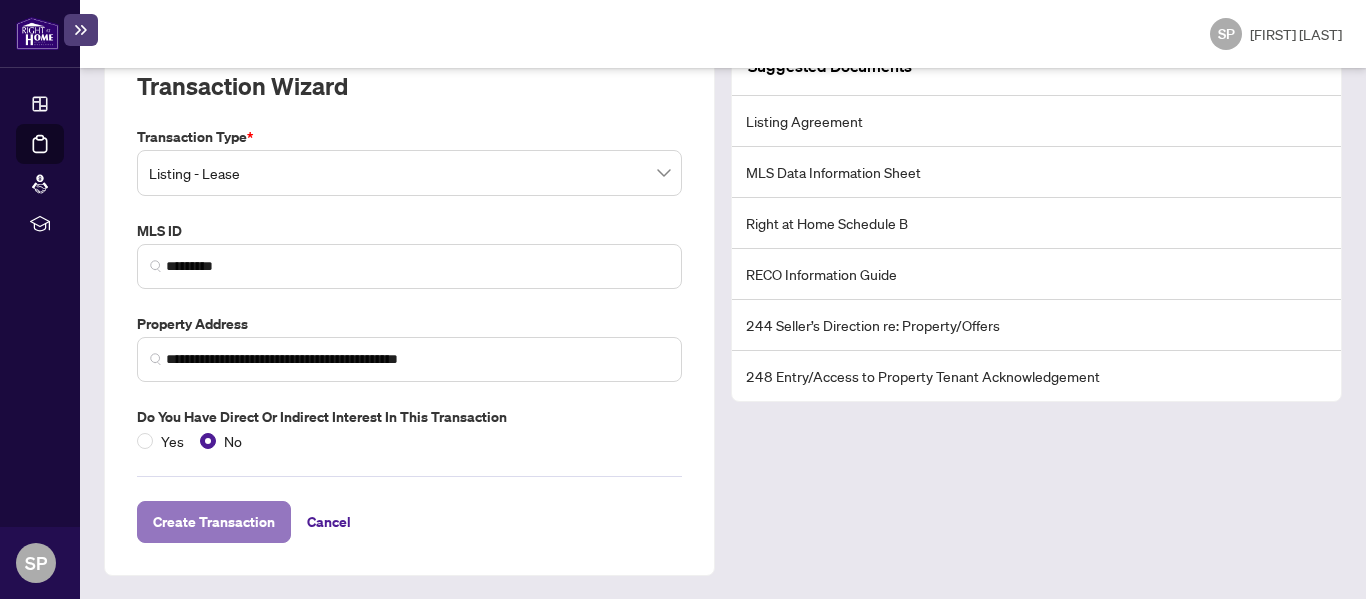 click on "Create Transaction" at bounding box center [214, 522] 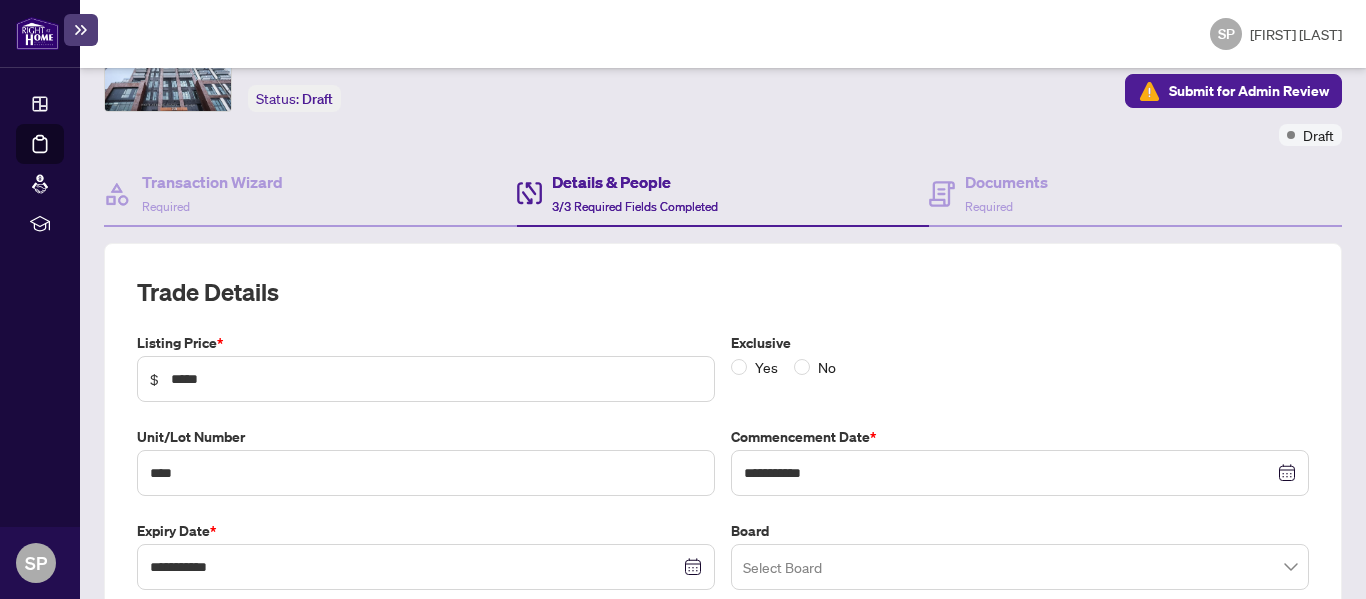 scroll, scrollTop: 215, scrollLeft: 0, axis: vertical 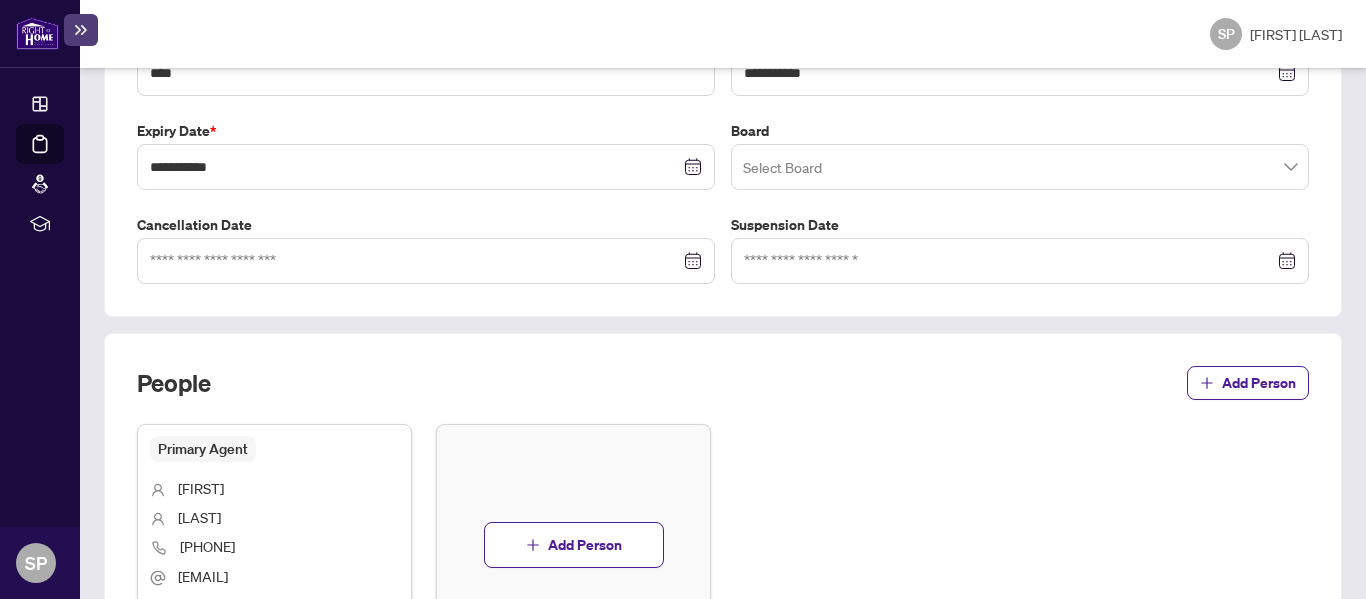 click at bounding box center (1020, 167) 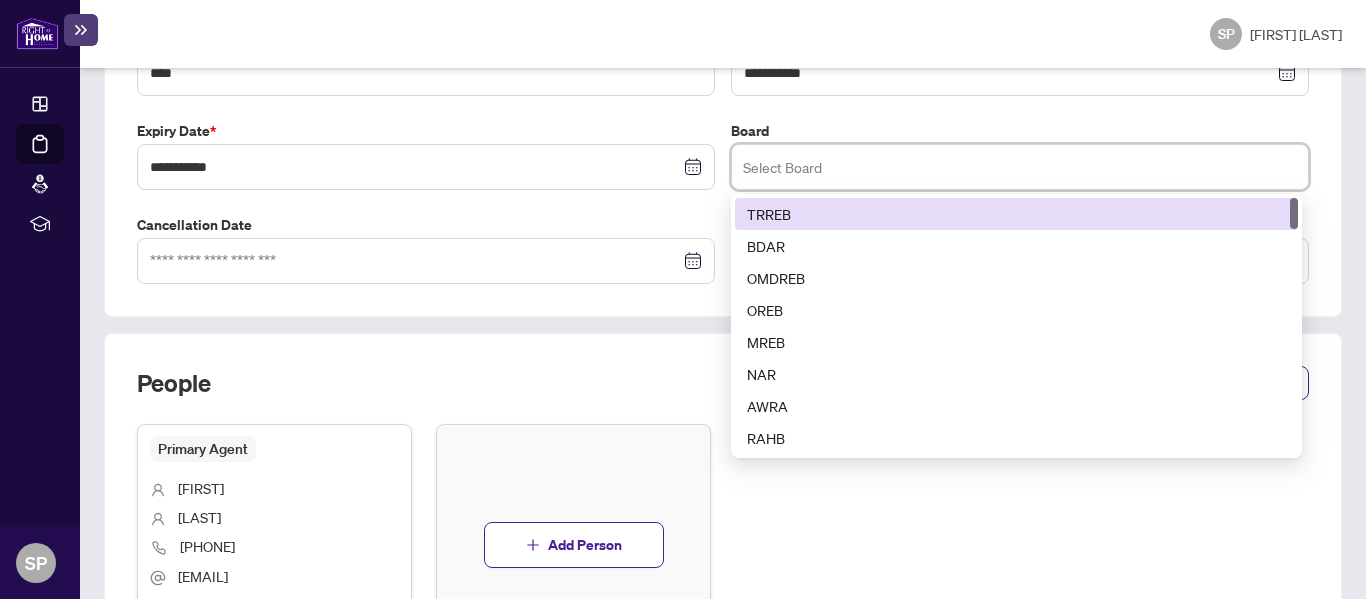 click on "TRREB" at bounding box center (1016, 214) 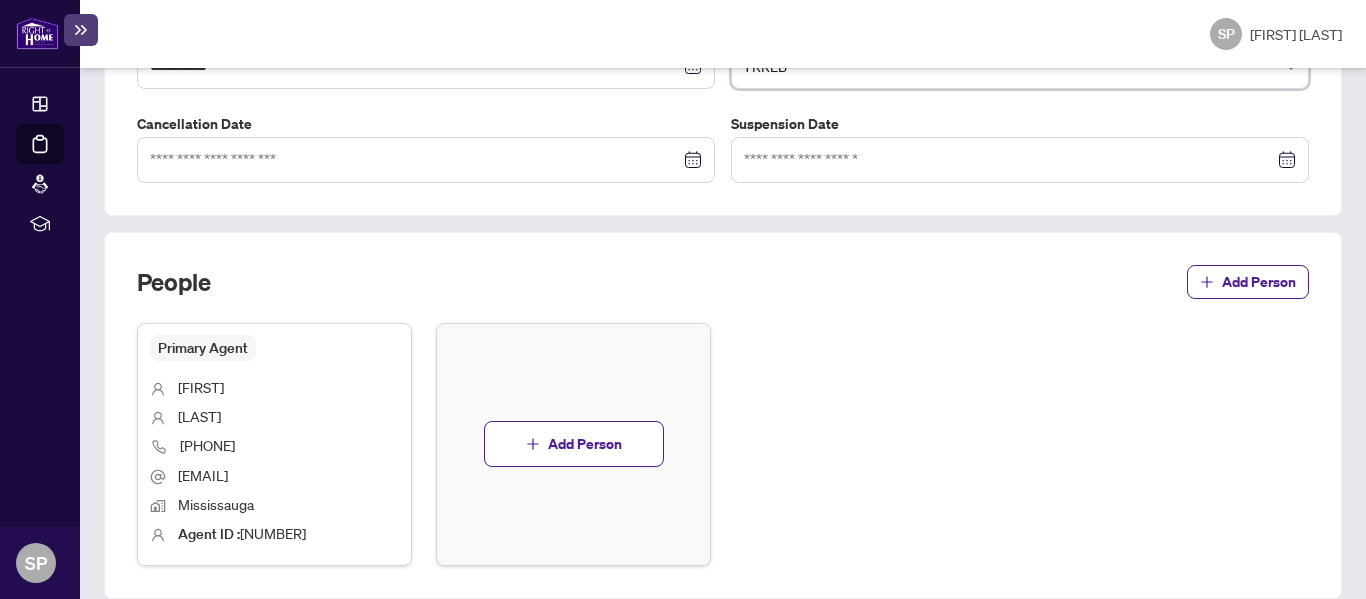 scroll, scrollTop: 696, scrollLeft: 0, axis: vertical 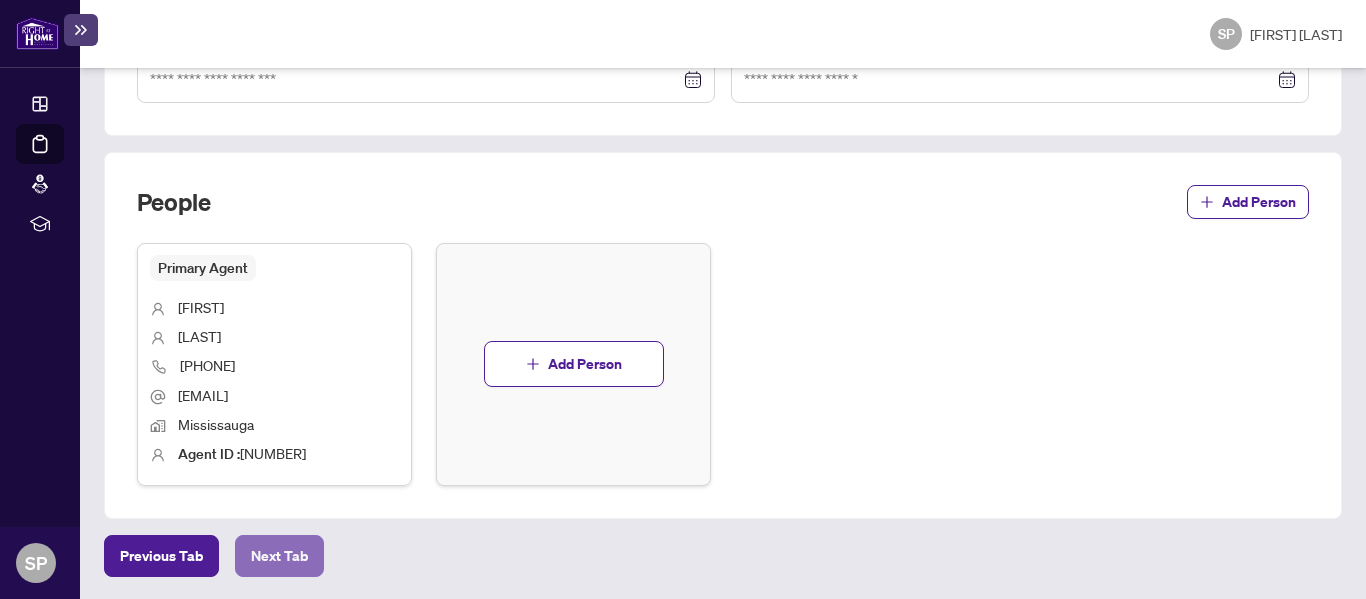 click on "Next Tab" at bounding box center [279, 556] 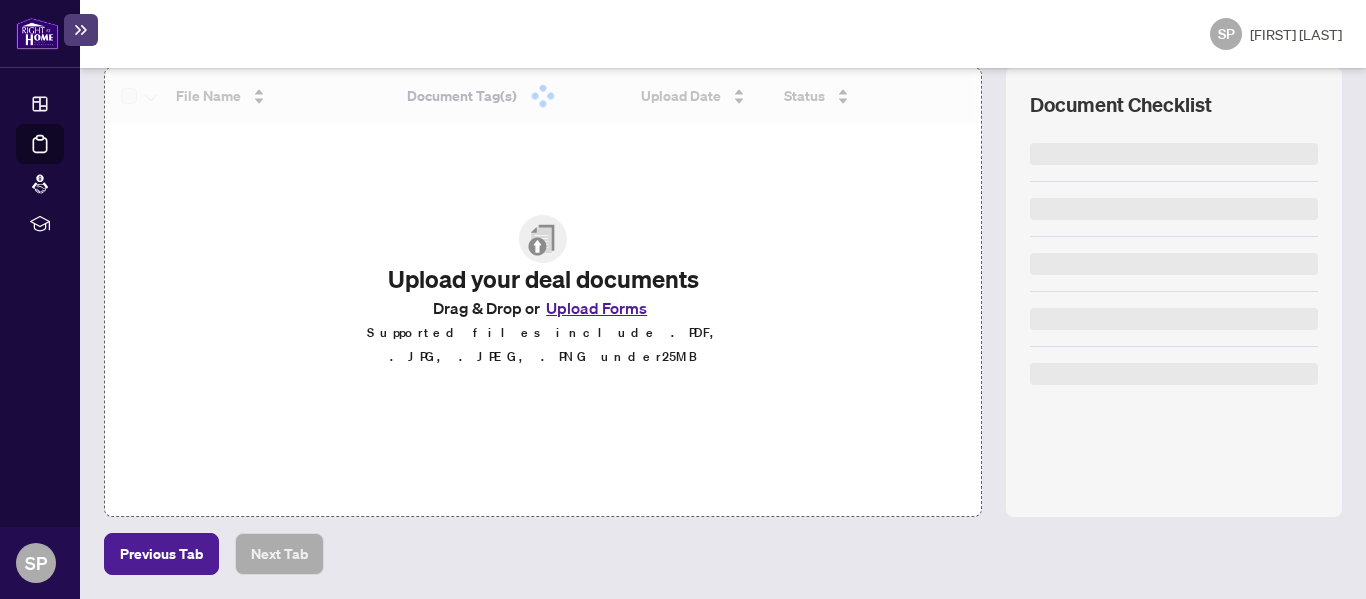 scroll, scrollTop: 290, scrollLeft: 0, axis: vertical 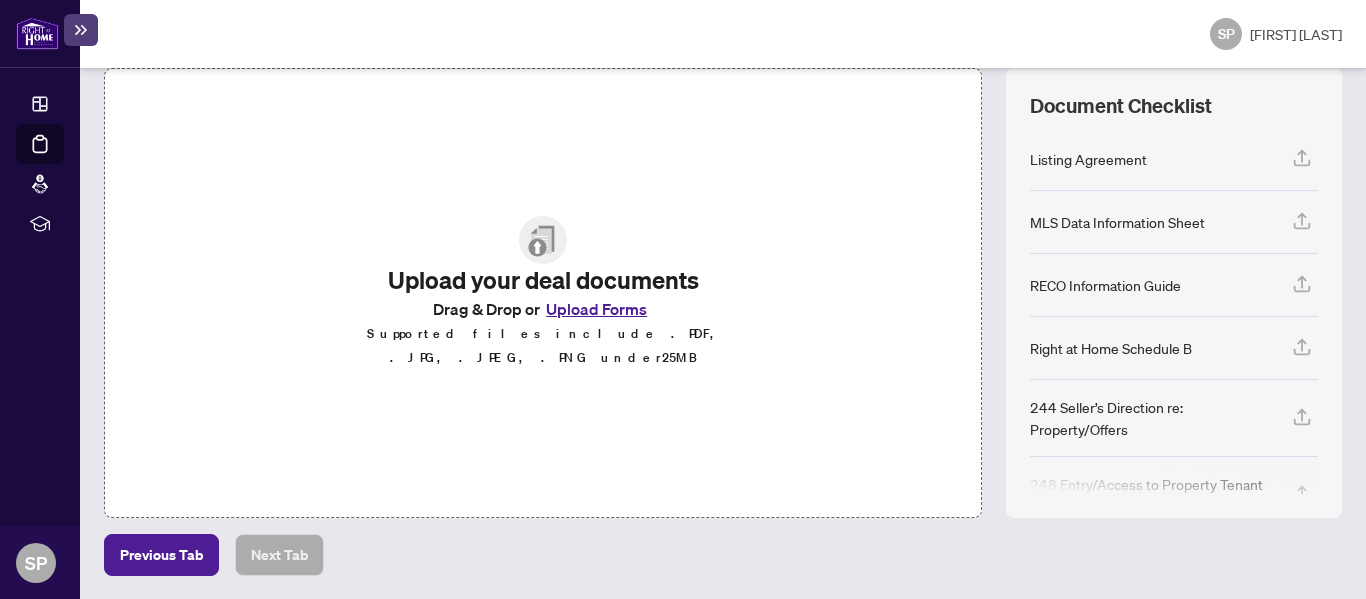click on "Upload Forms" at bounding box center [596, 309] 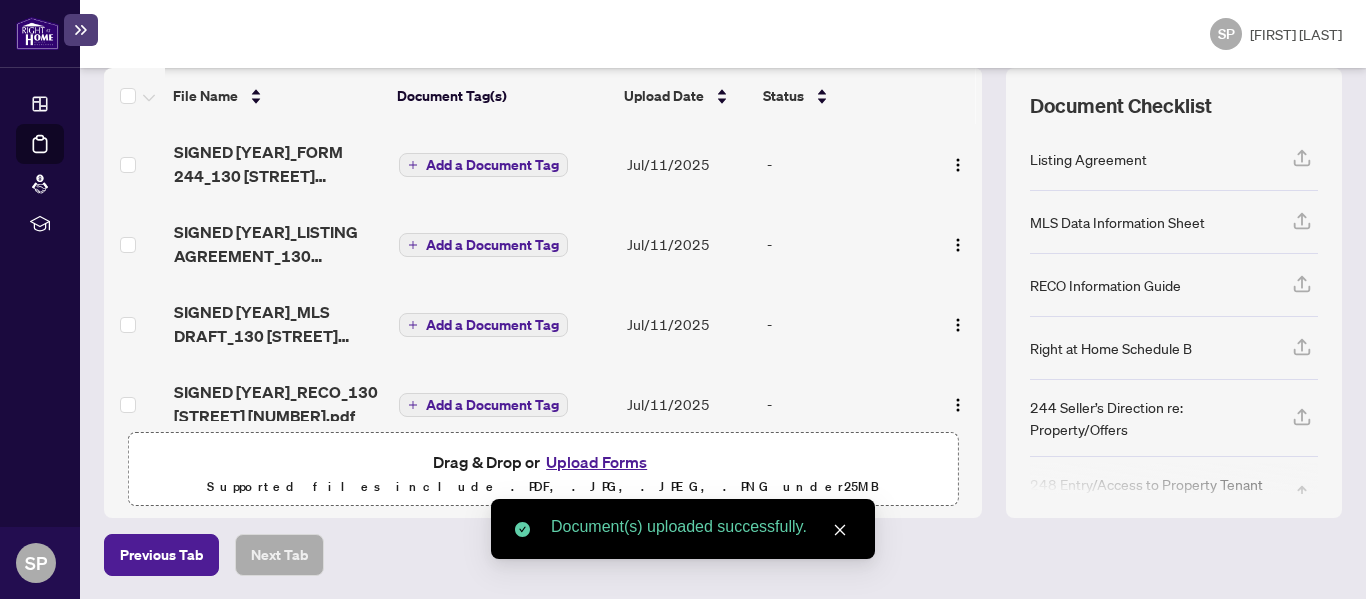 scroll, scrollTop: 0, scrollLeft: 0, axis: both 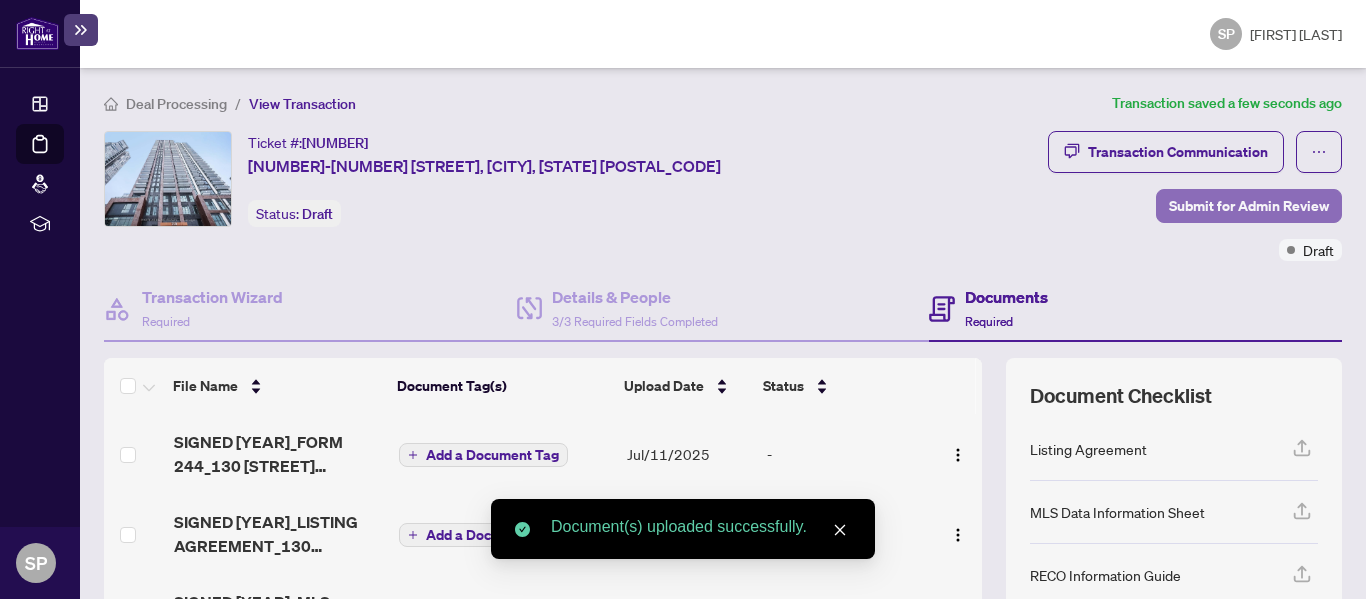 click on "Submit for Admin Review" at bounding box center (1249, 206) 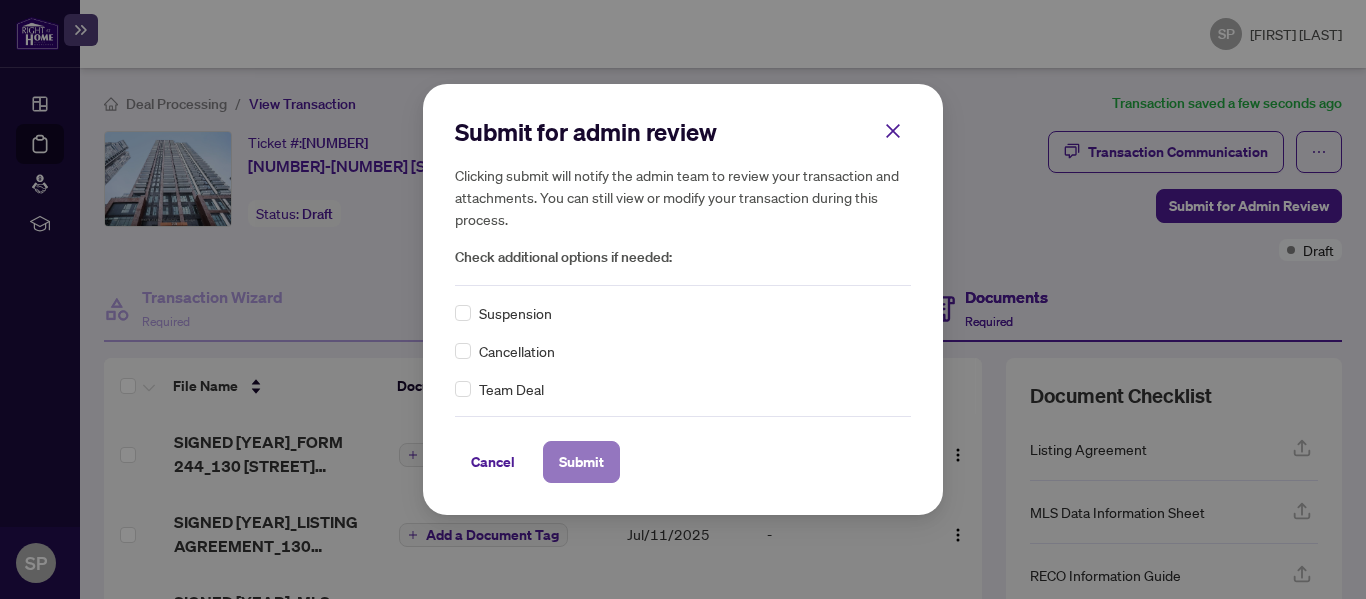click on "Submit" at bounding box center (581, 462) 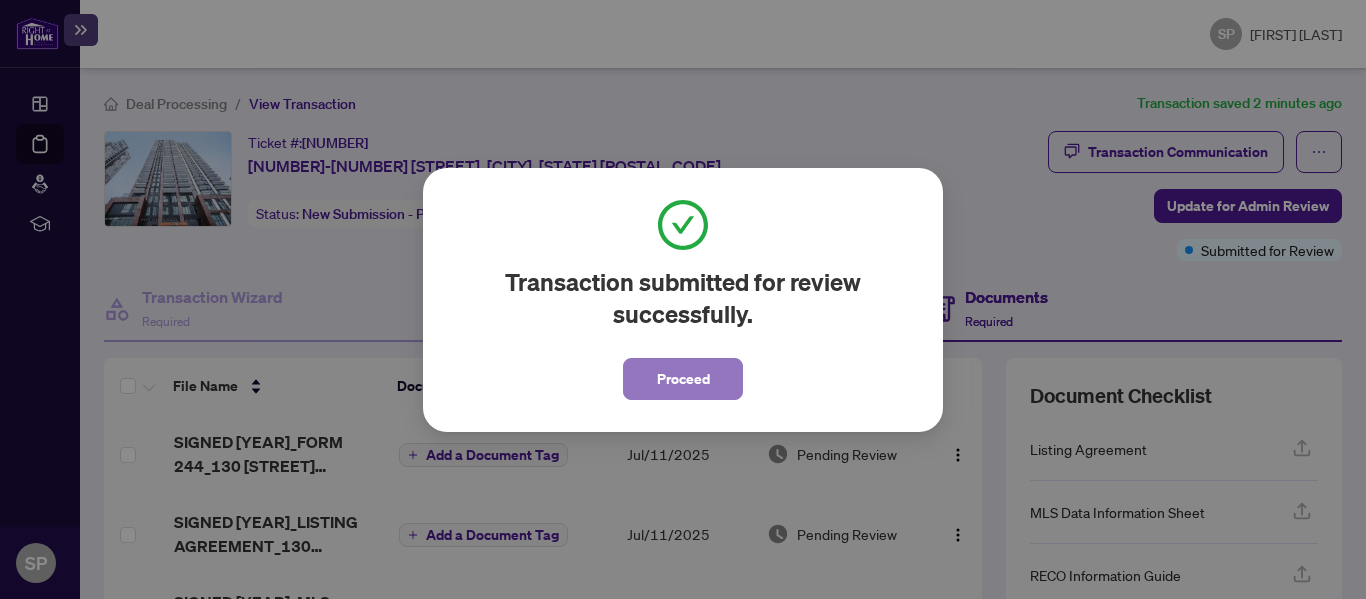click on "Proceed" at bounding box center (683, 379) 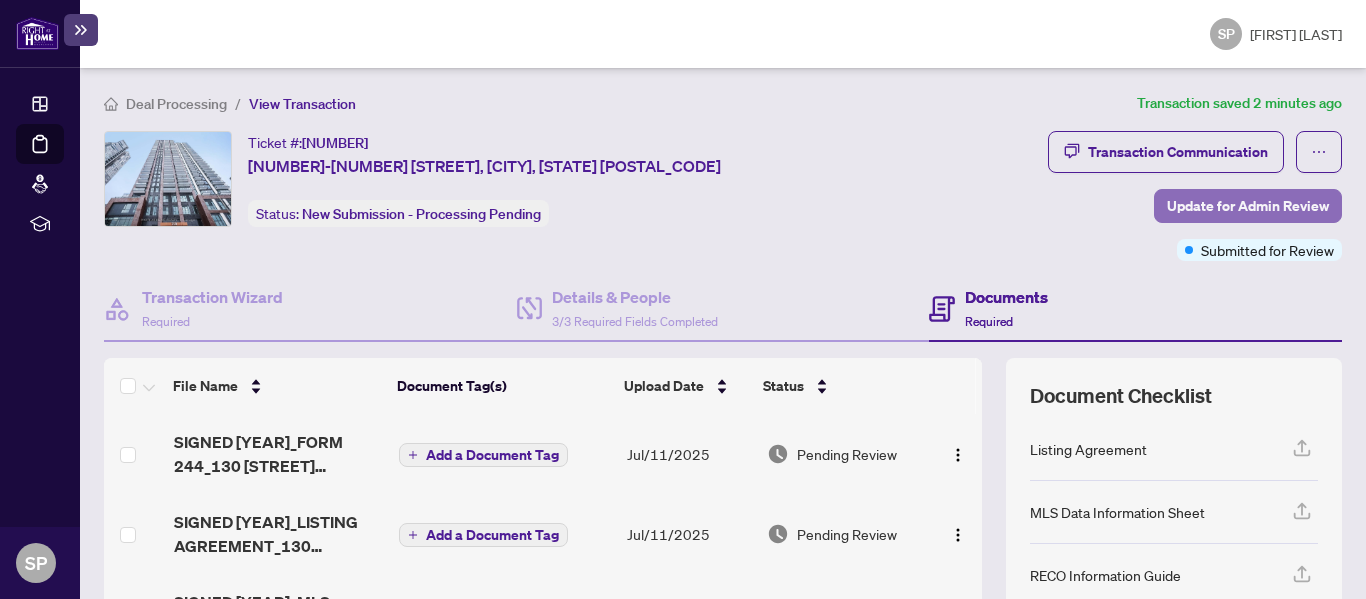 click on "Update for Admin Review" at bounding box center [1248, 206] 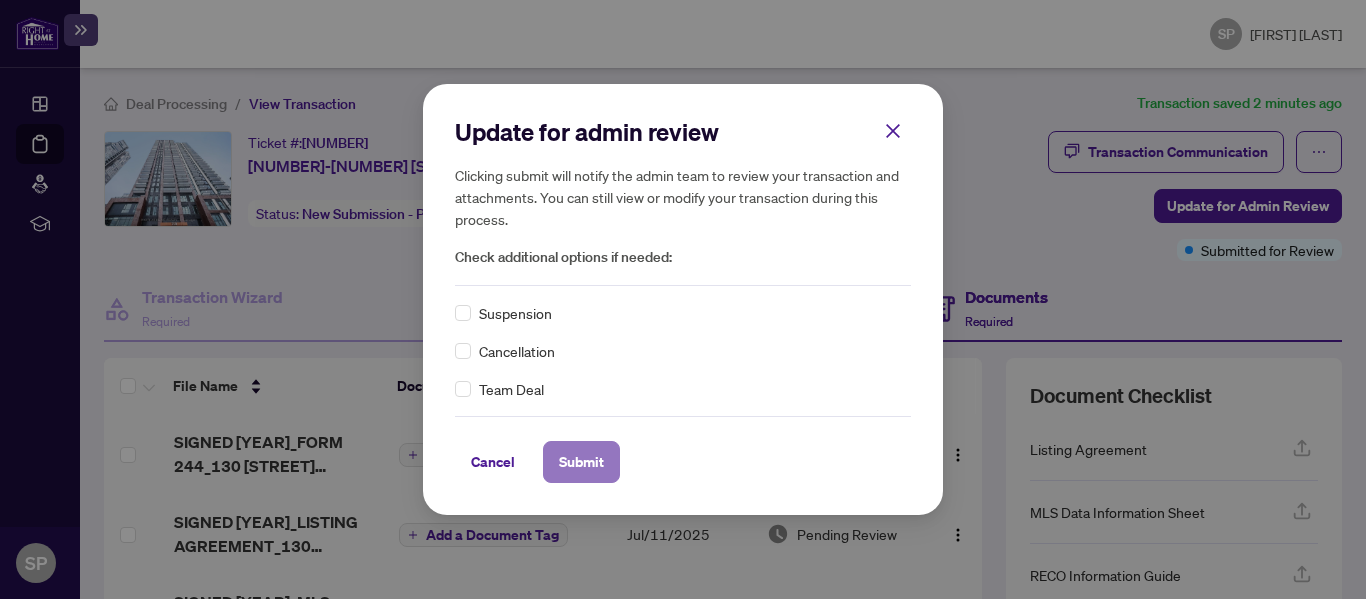 click on "Submit" at bounding box center (581, 462) 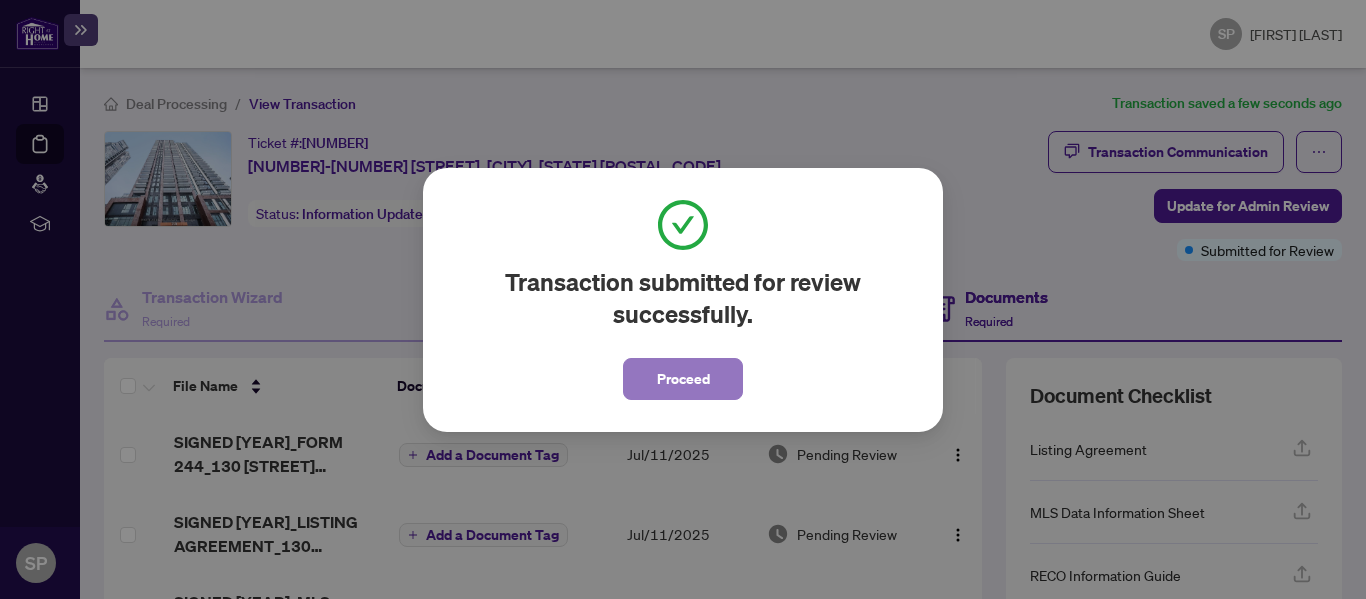 click on "Proceed" at bounding box center (683, 379) 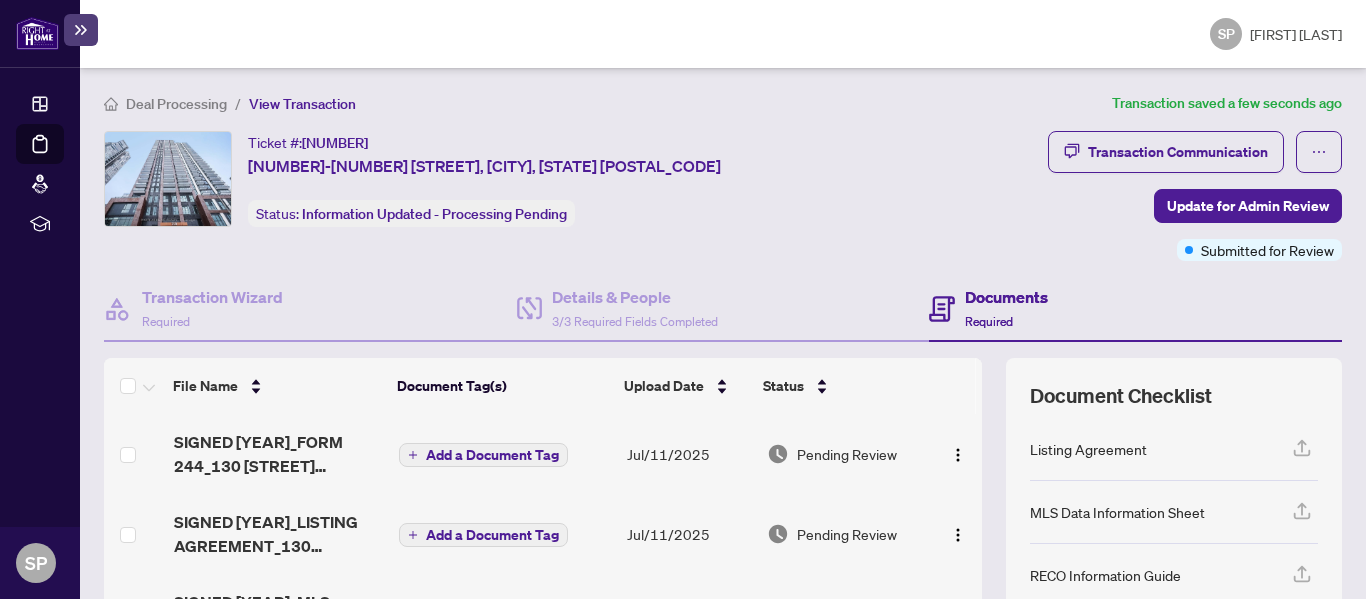 click on "Deal Processing" at bounding box center (176, 104) 